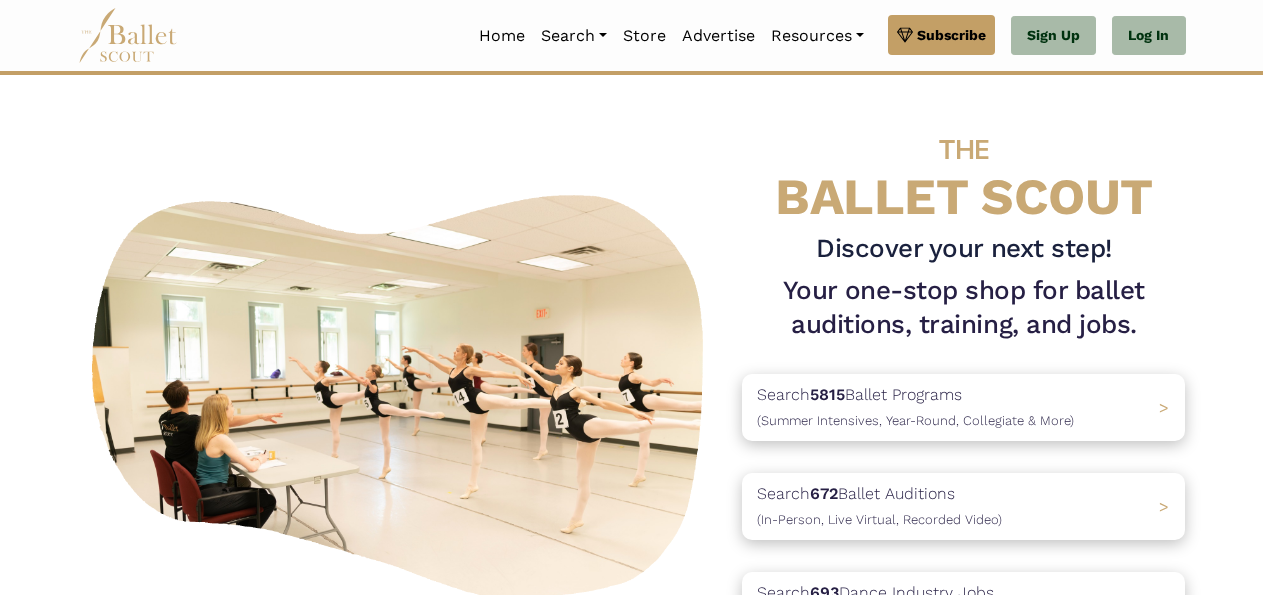 scroll, scrollTop: 0, scrollLeft: 0, axis: both 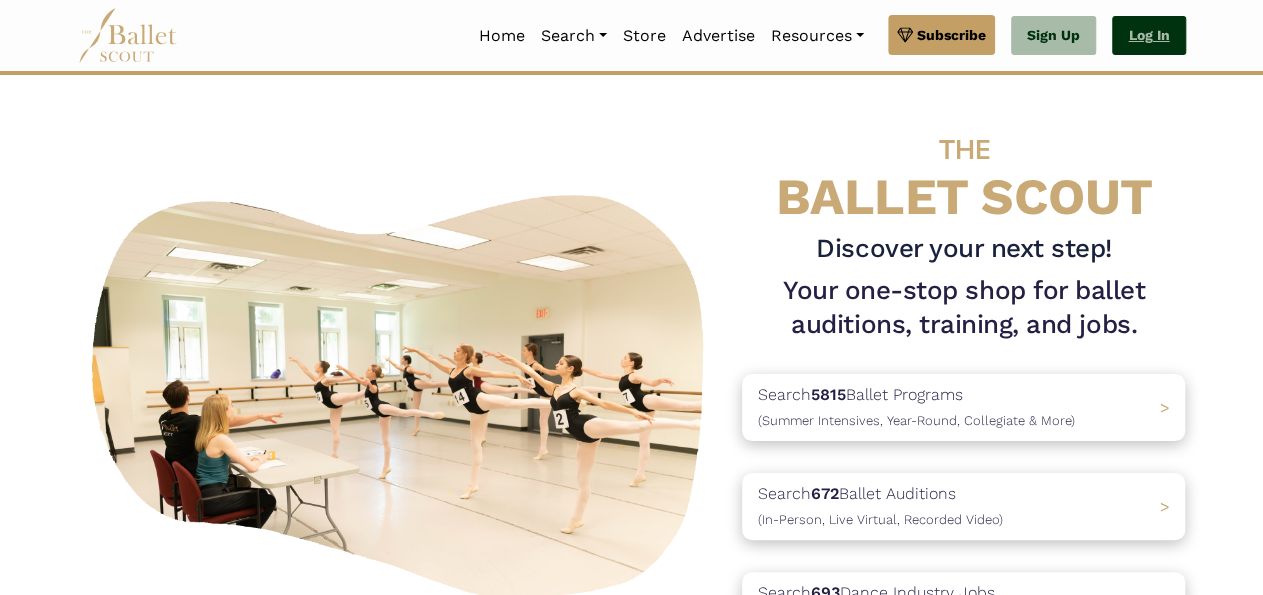 click on "Log In" at bounding box center (1148, 36) 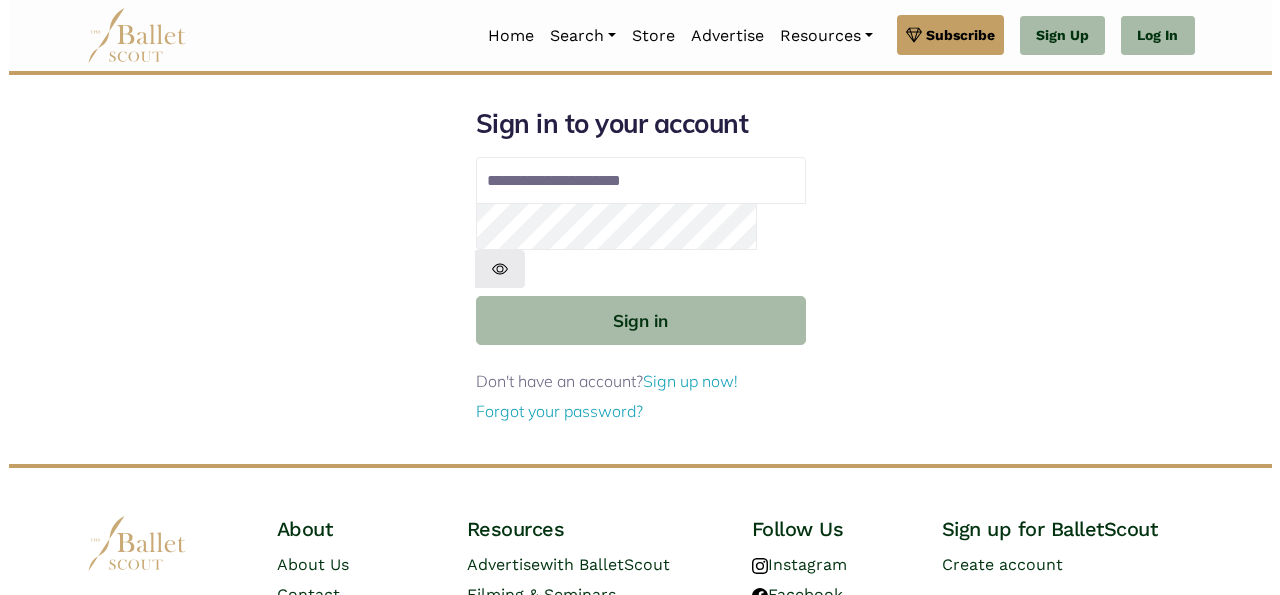 scroll, scrollTop: 0, scrollLeft: 0, axis: both 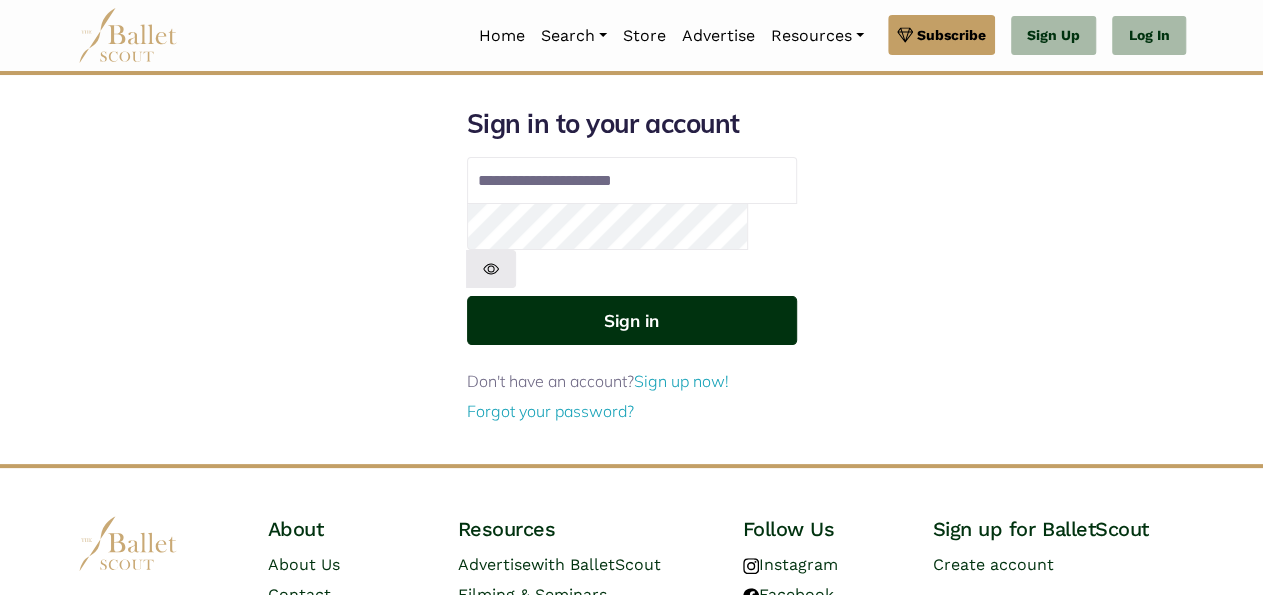 type on "**********" 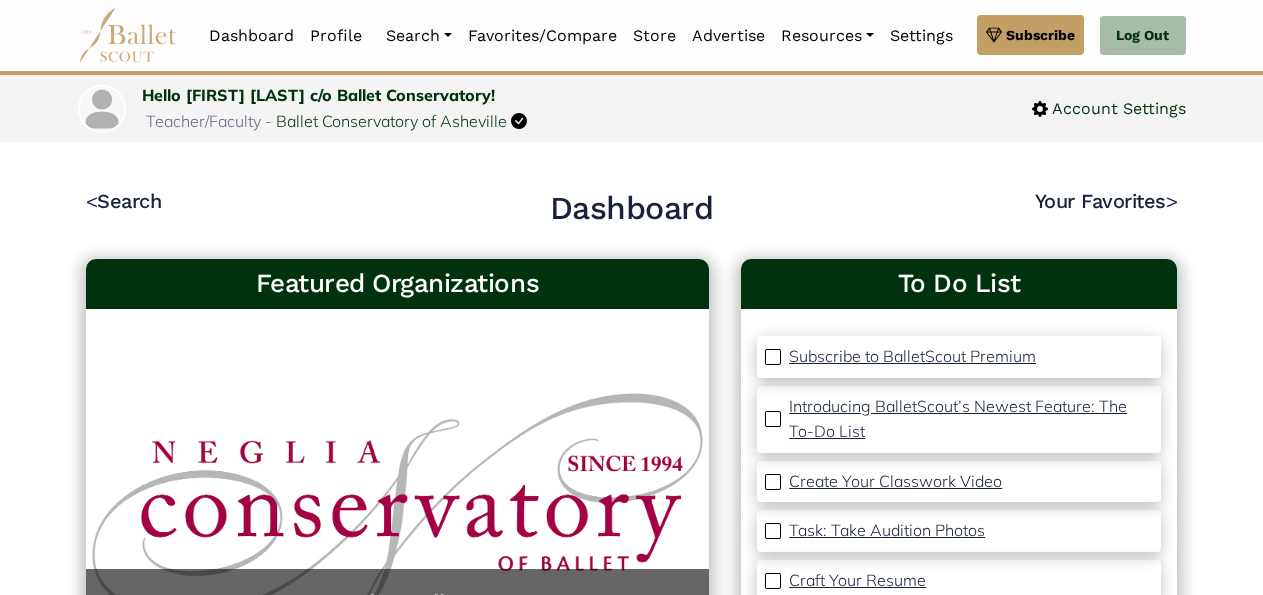 scroll, scrollTop: 0, scrollLeft: 0, axis: both 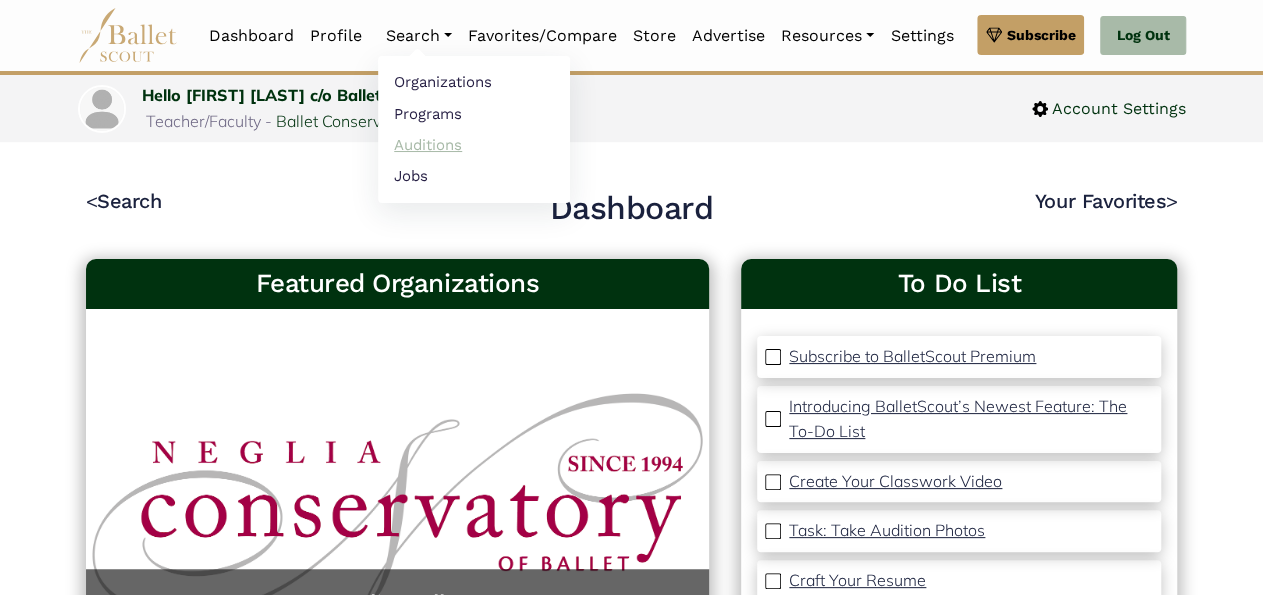 click on "Auditions" at bounding box center (474, 144) 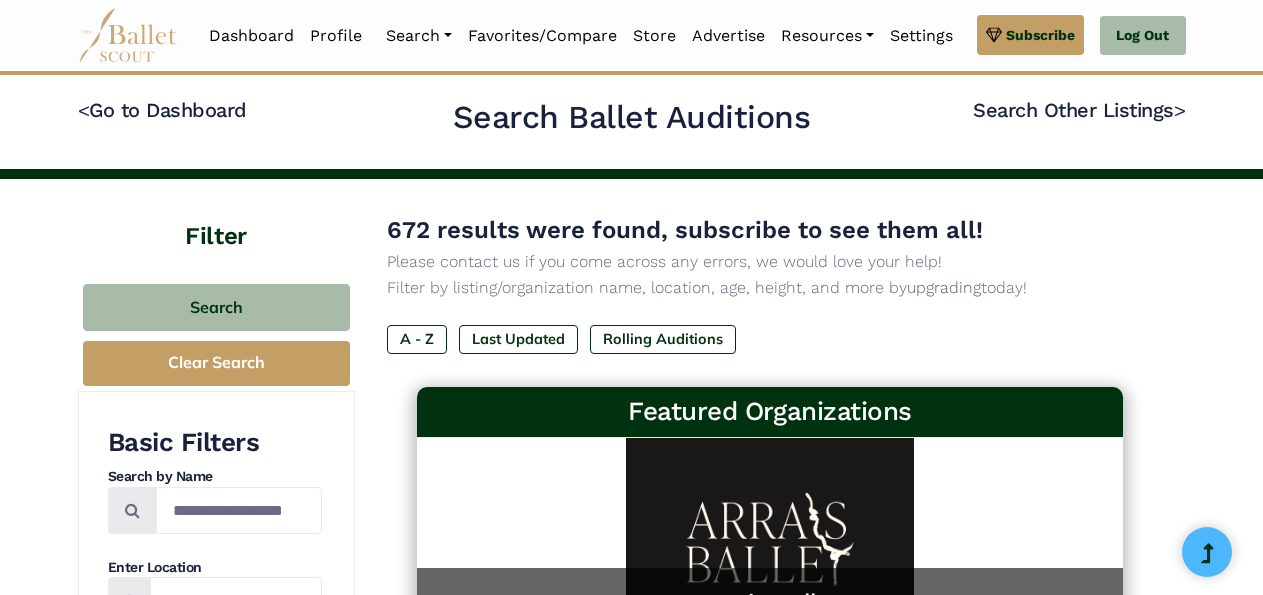 scroll, scrollTop: 0, scrollLeft: 0, axis: both 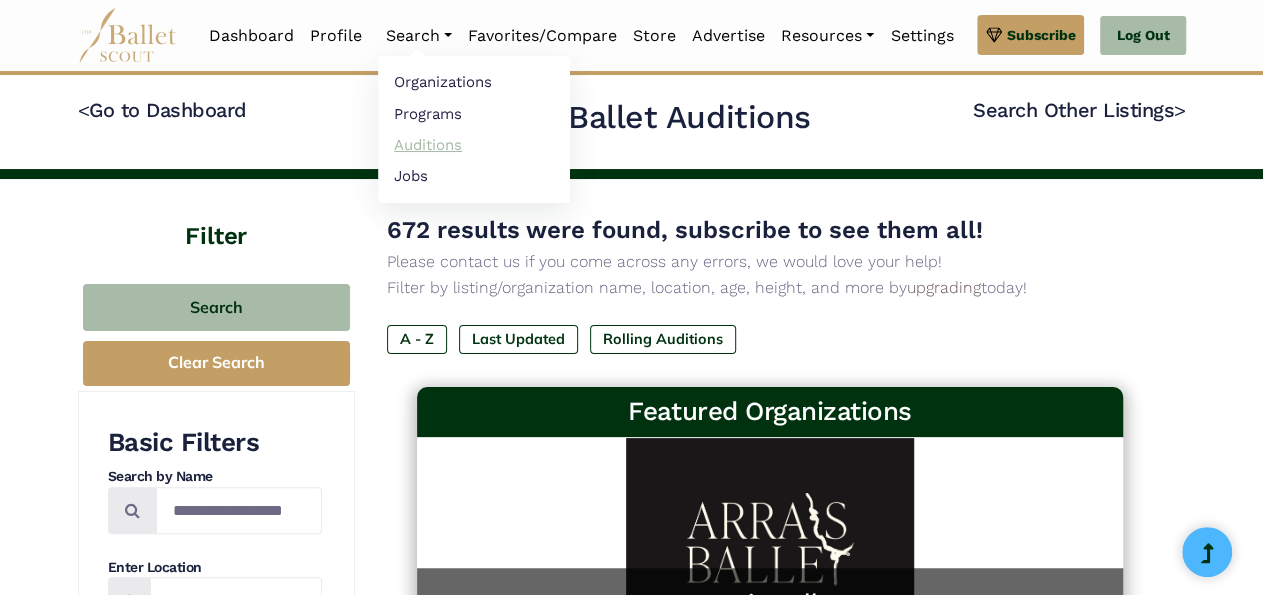 click on "Auditions" at bounding box center (474, 144) 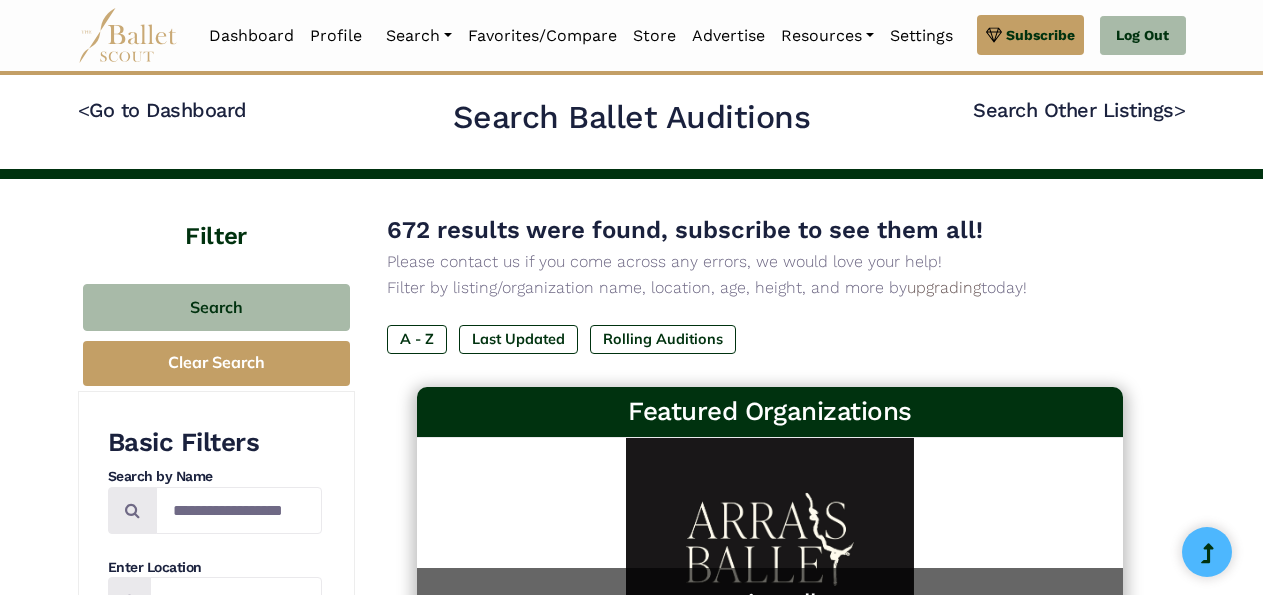 scroll, scrollTop: 0, scrollLeft: 0, axis: both 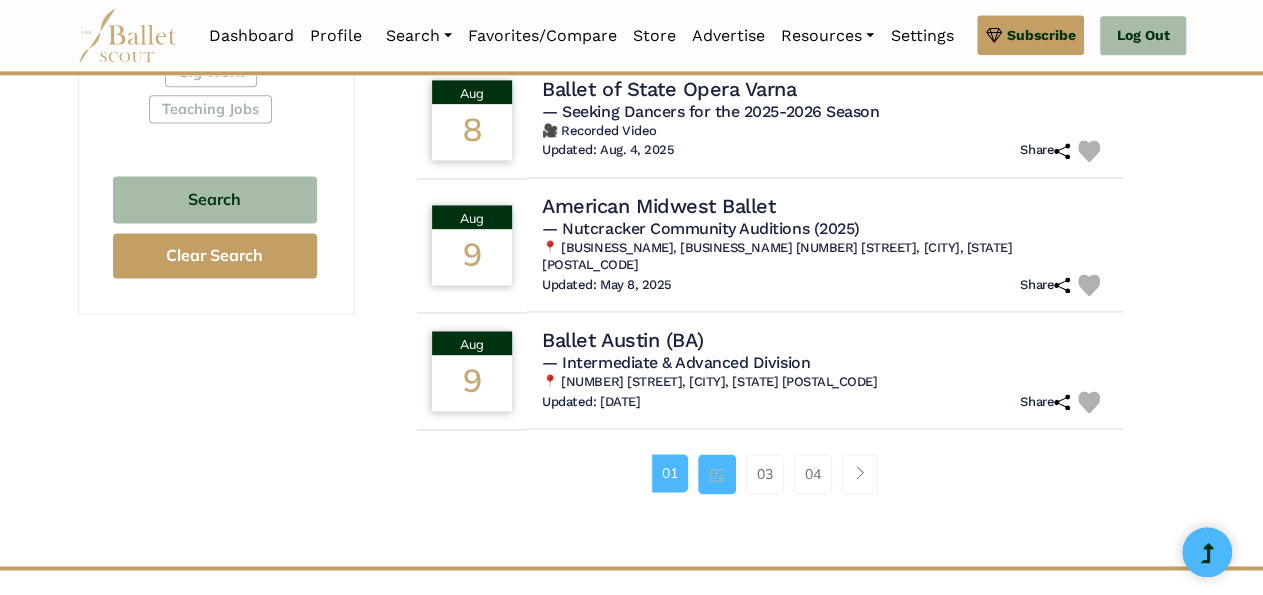 click on "02" at bounding box center (717, 474) 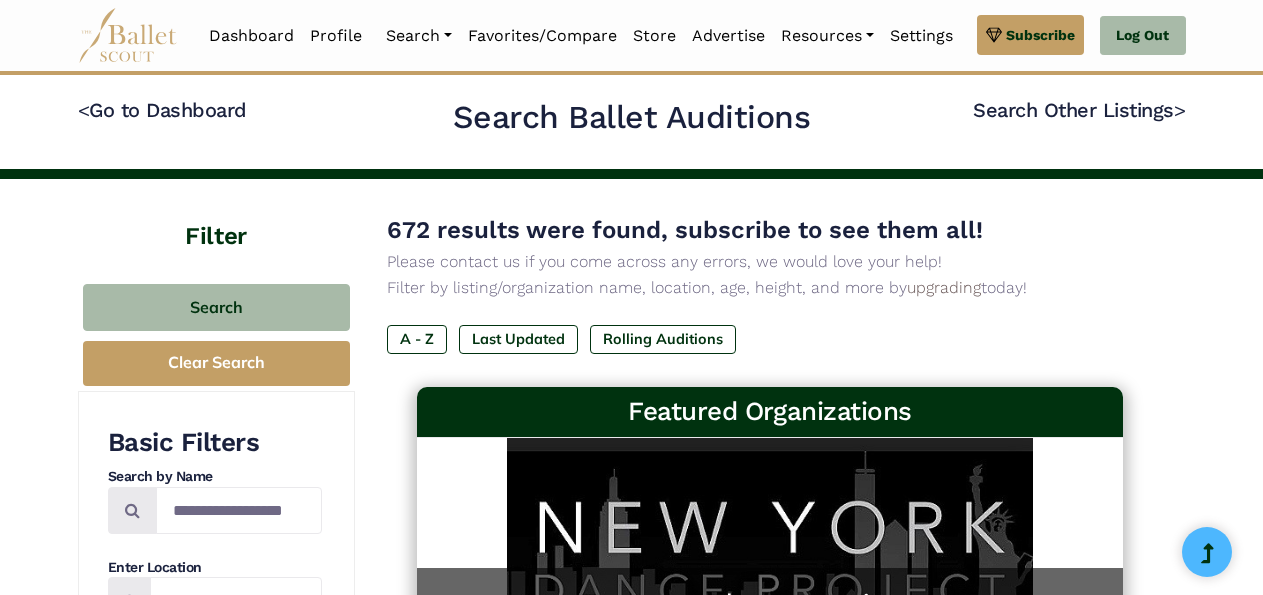 scroll, scrollTop: 0, scrollLeft: 0, axis: both 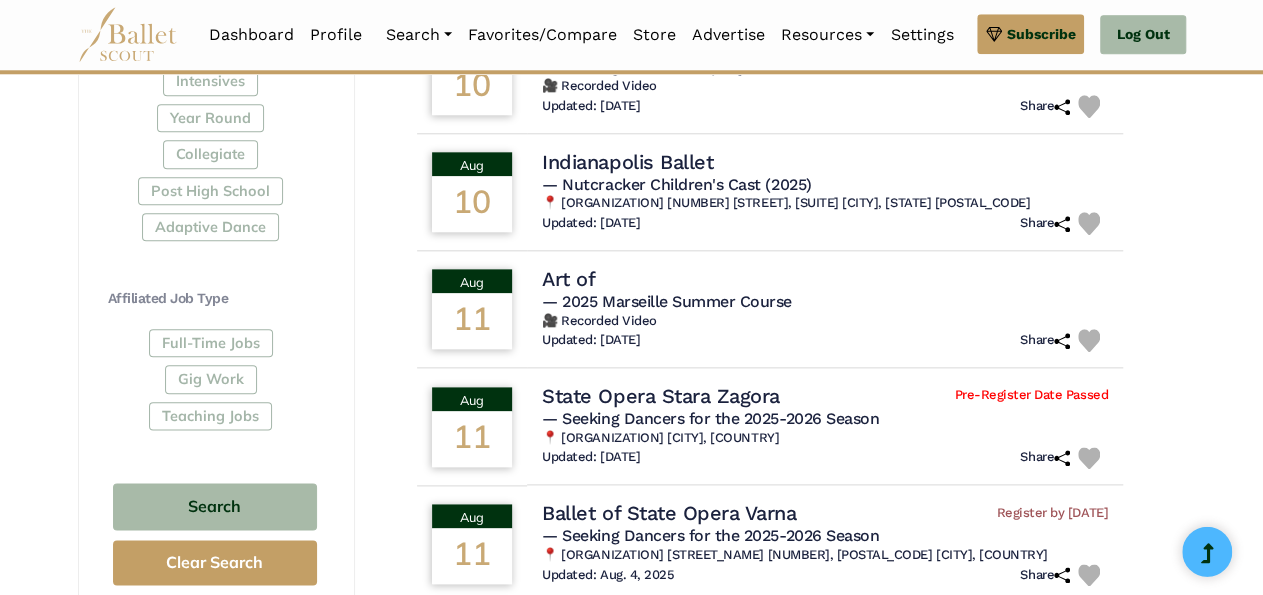 click on "Full-Time Jobs
Gig Work
Teaching Jobs" at bounding box center [215, 384] 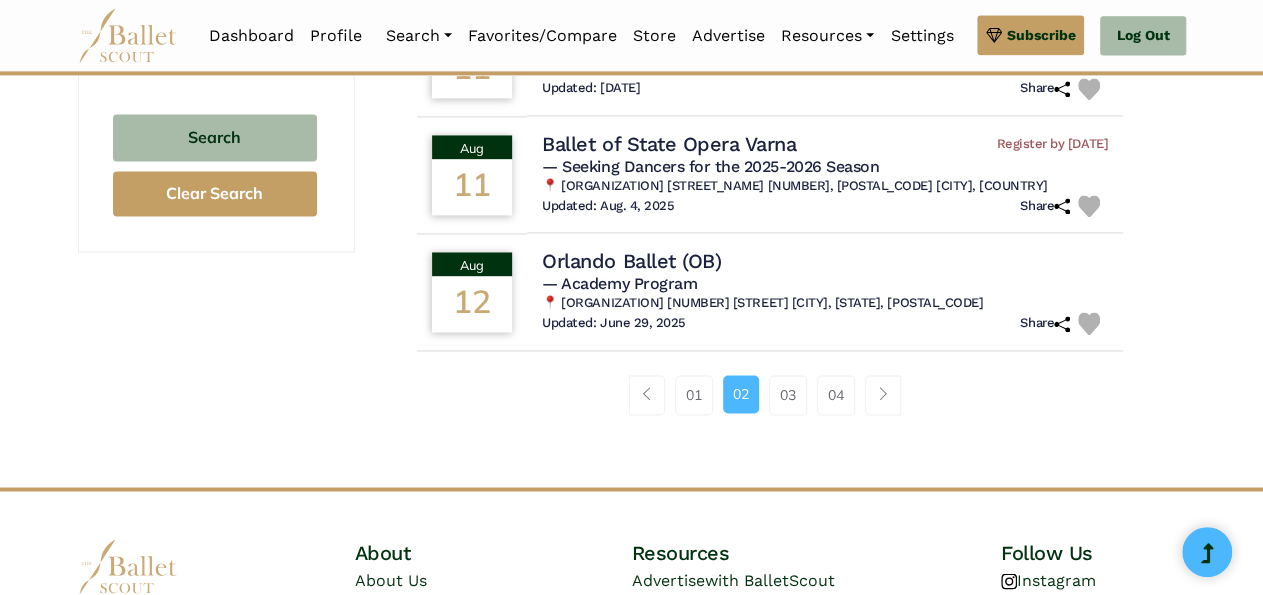 scroll, scrollTop: 1382, scrollLeft: 0, axis: vertical 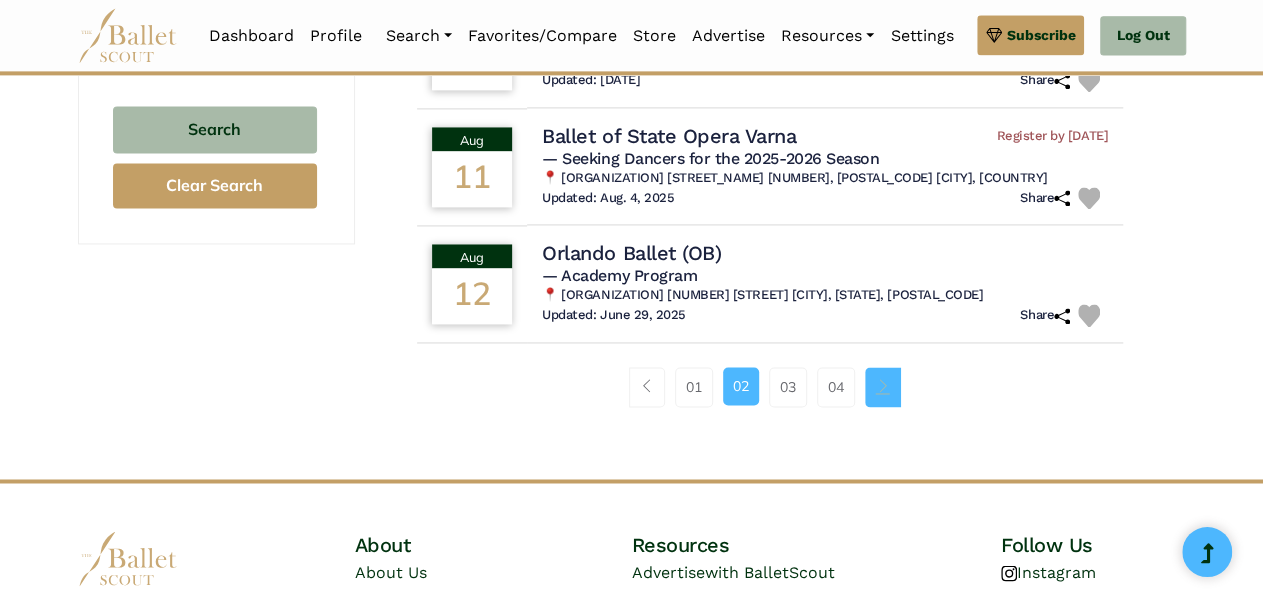 click at bounding box center (883, 386) 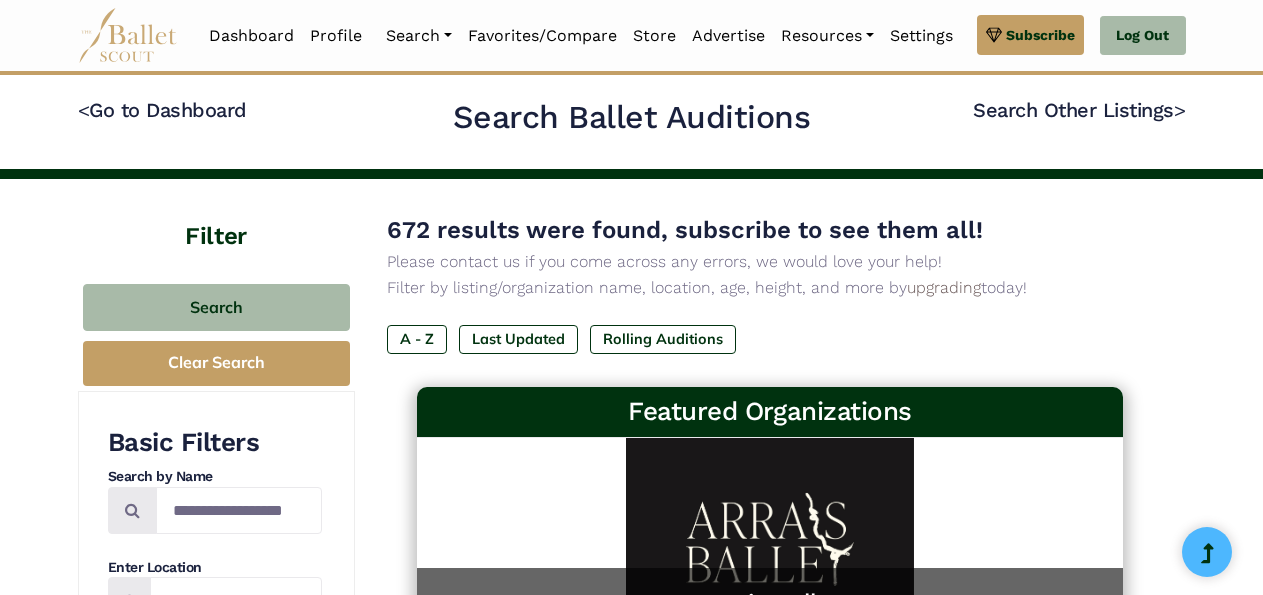 scroll, scrollTop: 0, scrollLeft: 0, axis: both 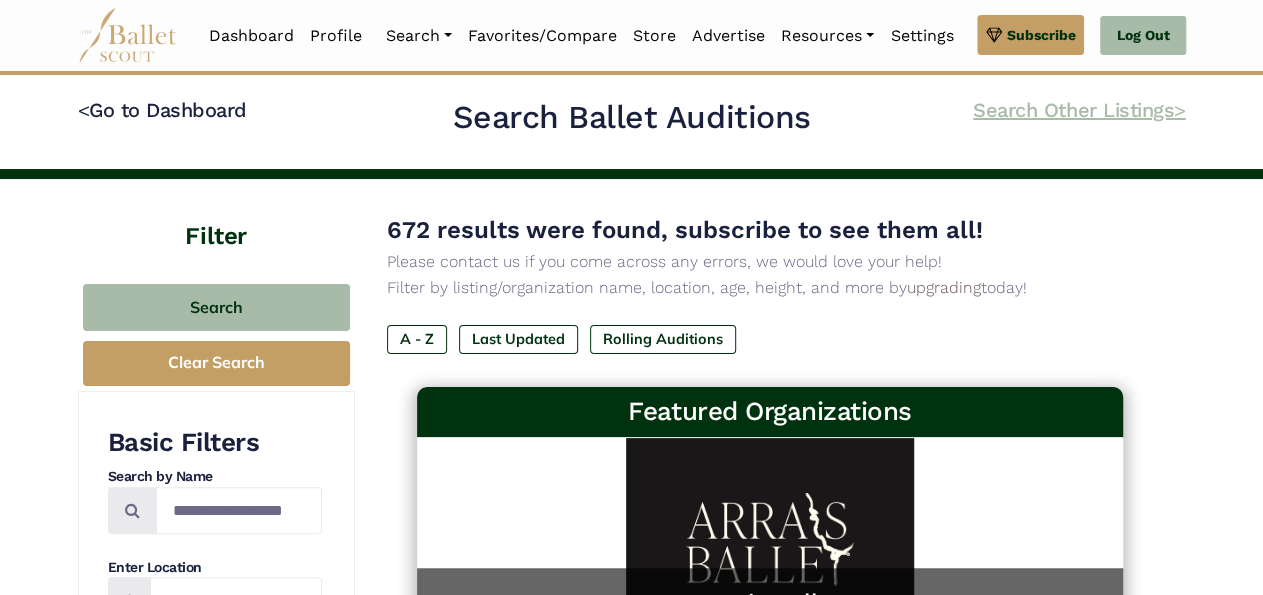 click on "Search Other Listings  >" at bounding box center [1079, 110] 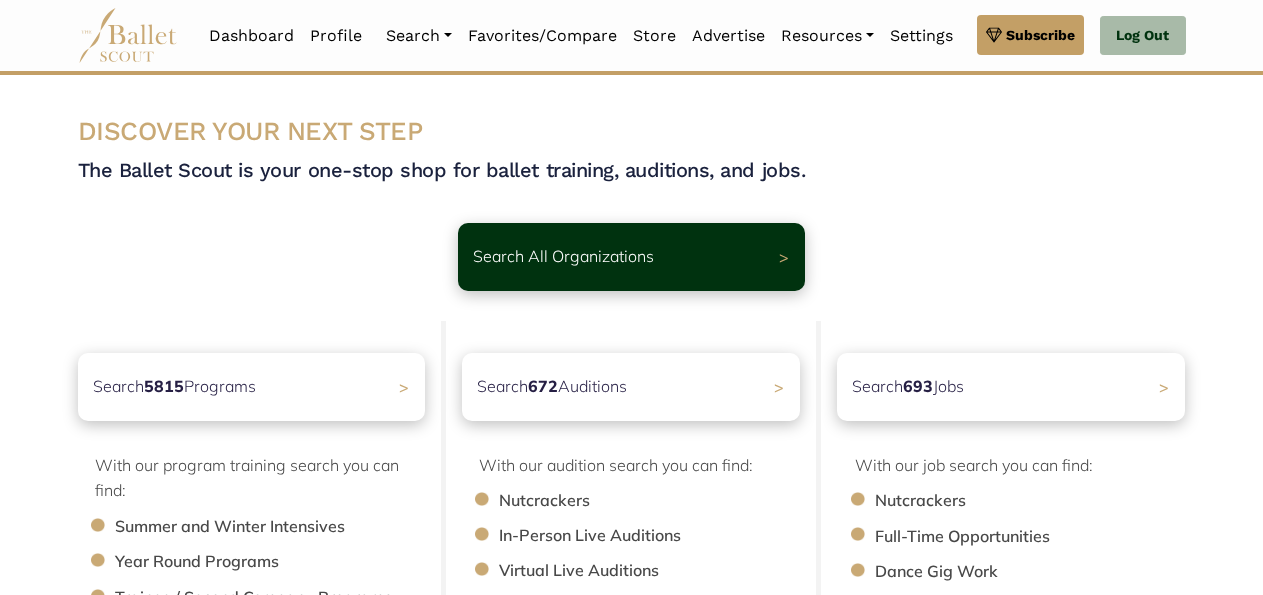 scroll, scrollTop: 0, scrollLeft: 0, axis: both 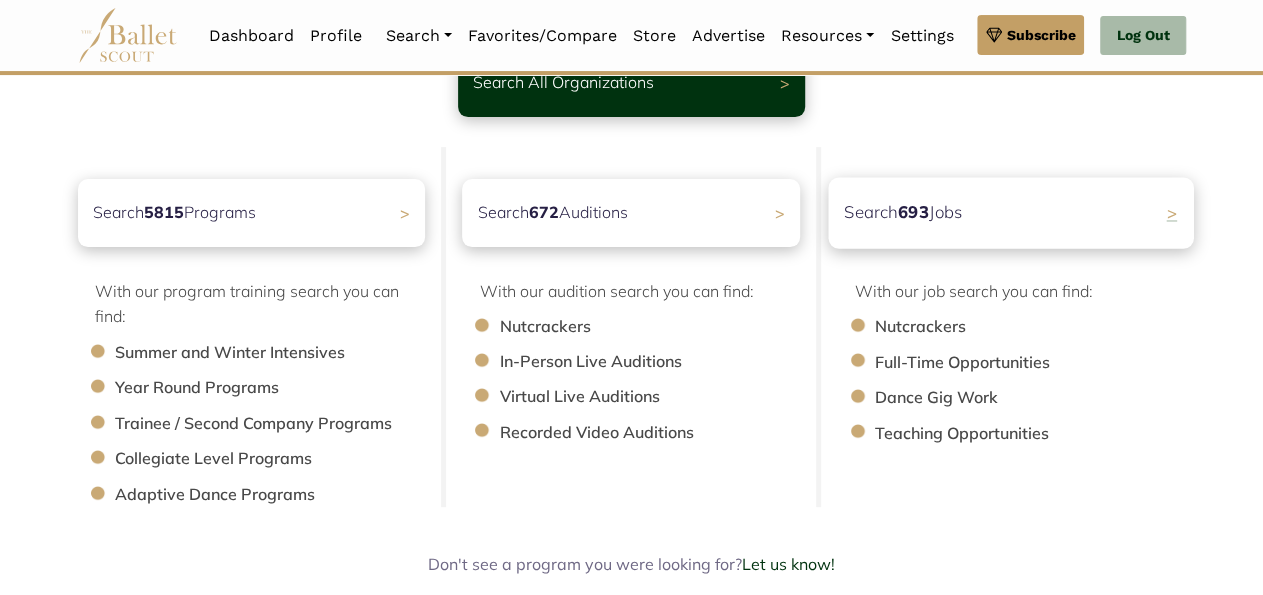 click on "Search  693  Jobs   >" at bounding box center (1011, 212) 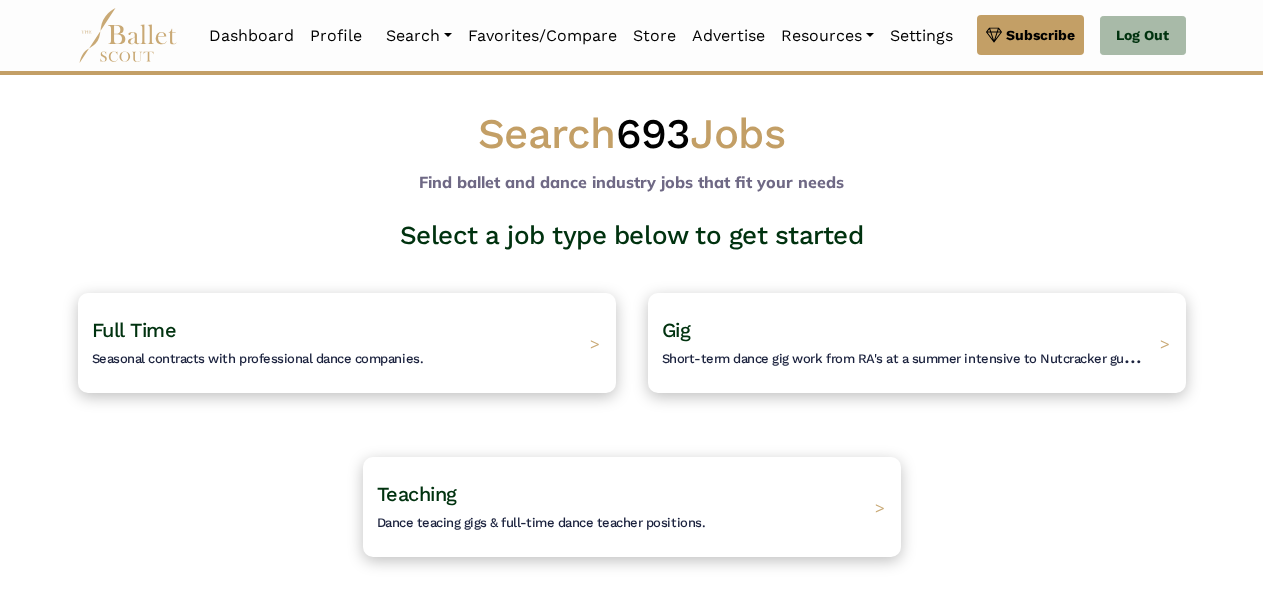 scroll, scrollTop: 0, scrollLeft: 0, axis: both 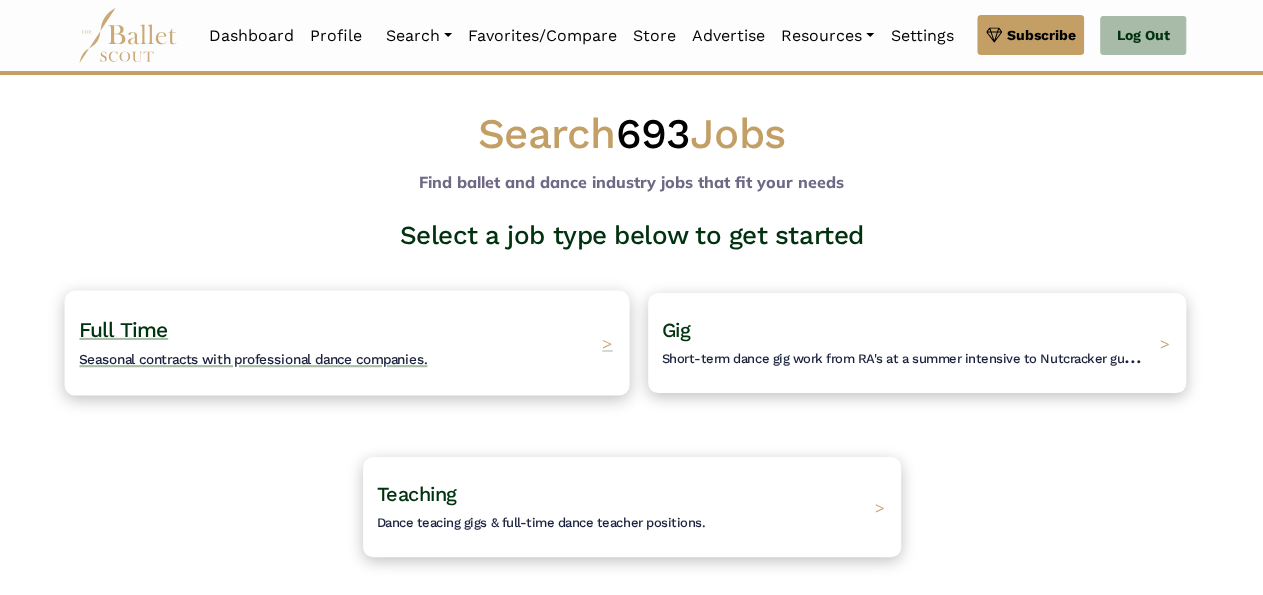 click on "Seasonal
contracts with professional dance companies." at bounding box center (253, 359) 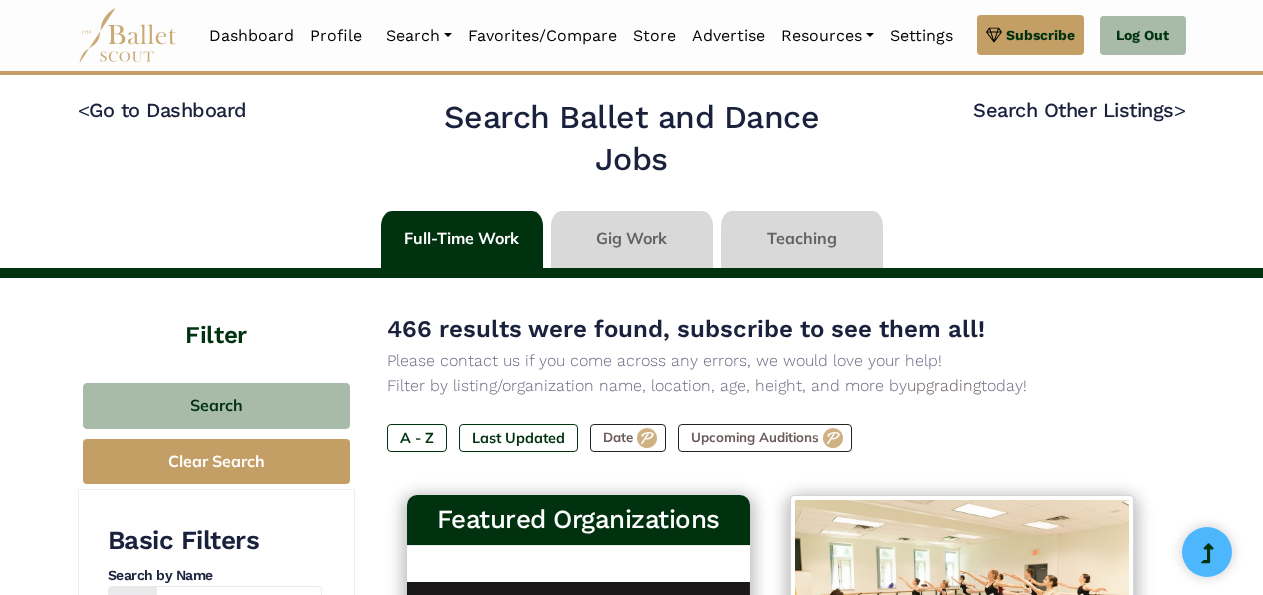 scroll, scrollTop: 0, scrollLeft: 0, axis: both 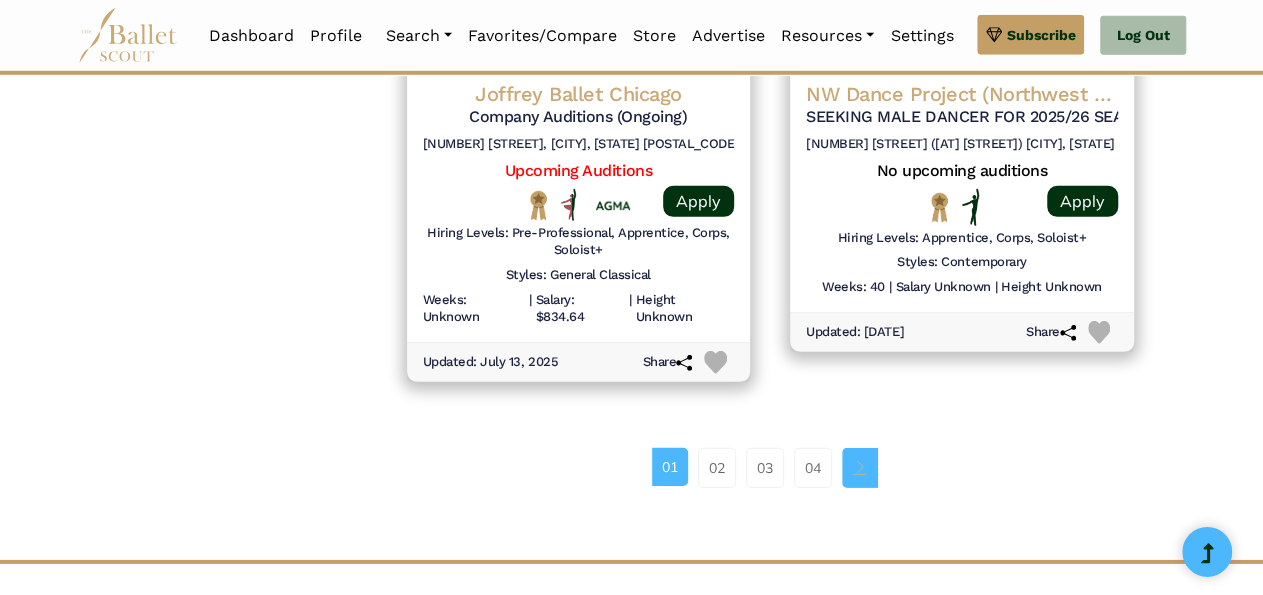 click at bounding box center [860, 467] 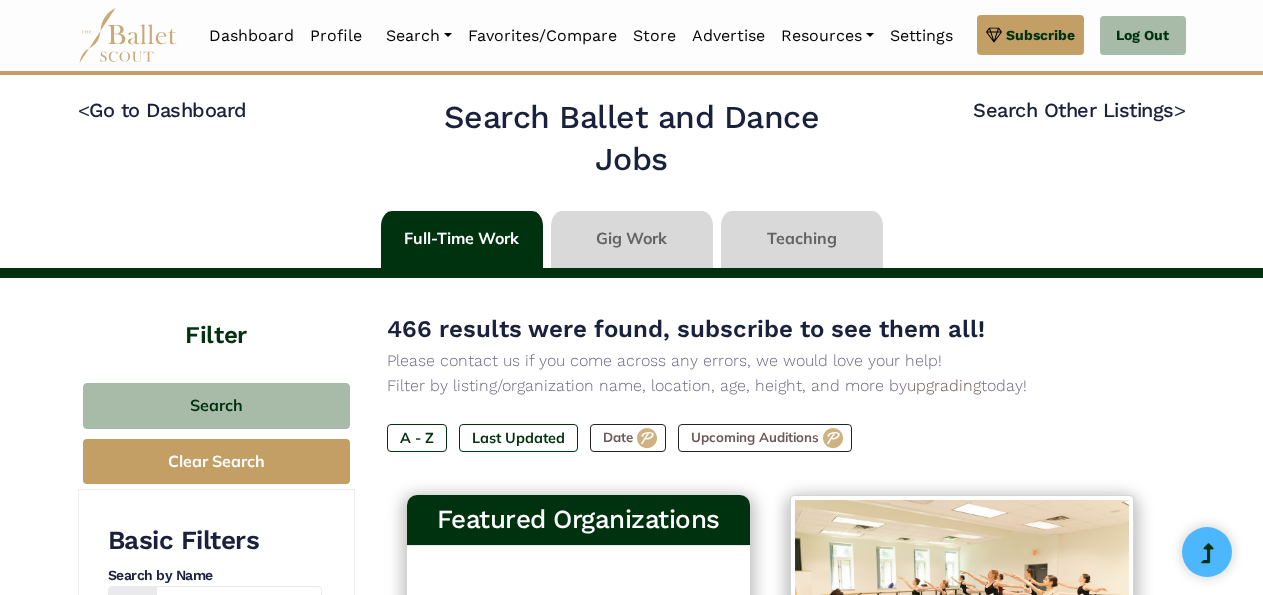 scroll, scrollTop: 0, scrollLeft: 0, axis: both 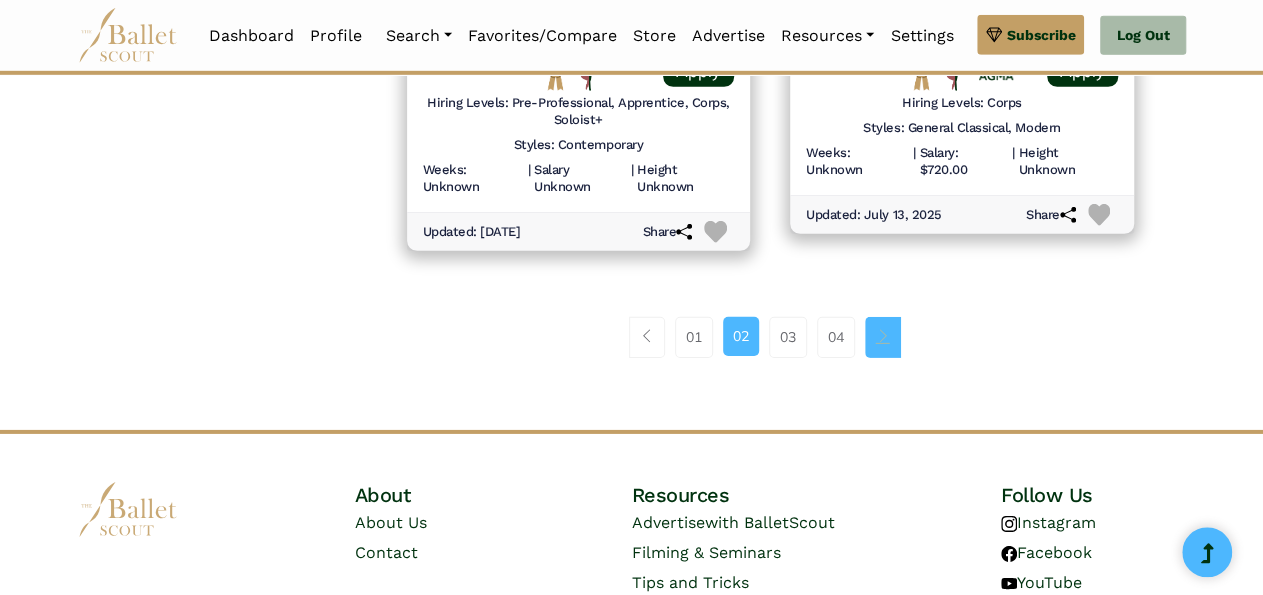 click at bounding box center [883, 336] 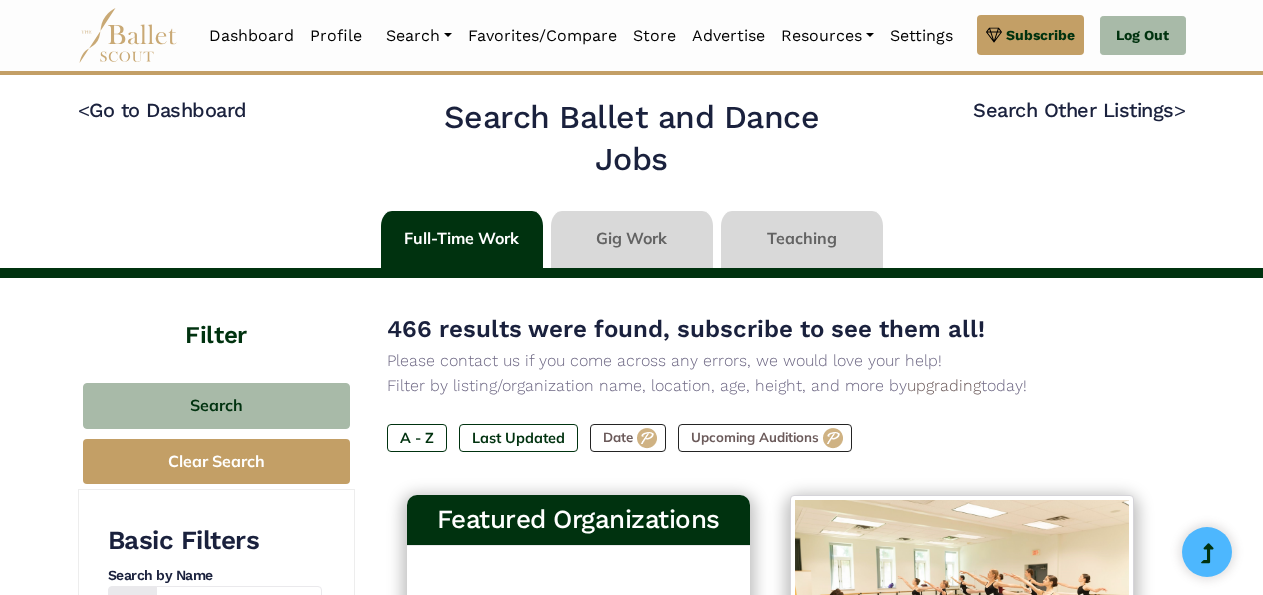 scroll, scrollTop: 0, scrollLeft: 0, axis: both 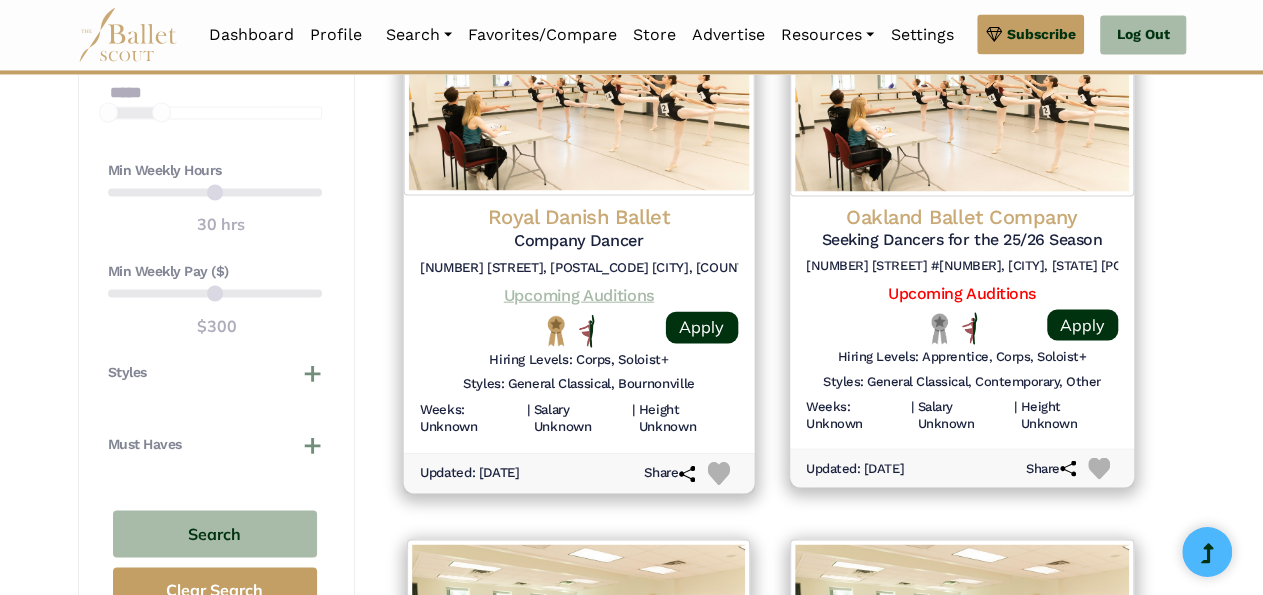 click on "Upcoming Auditions" at bounding box center [578, 294] 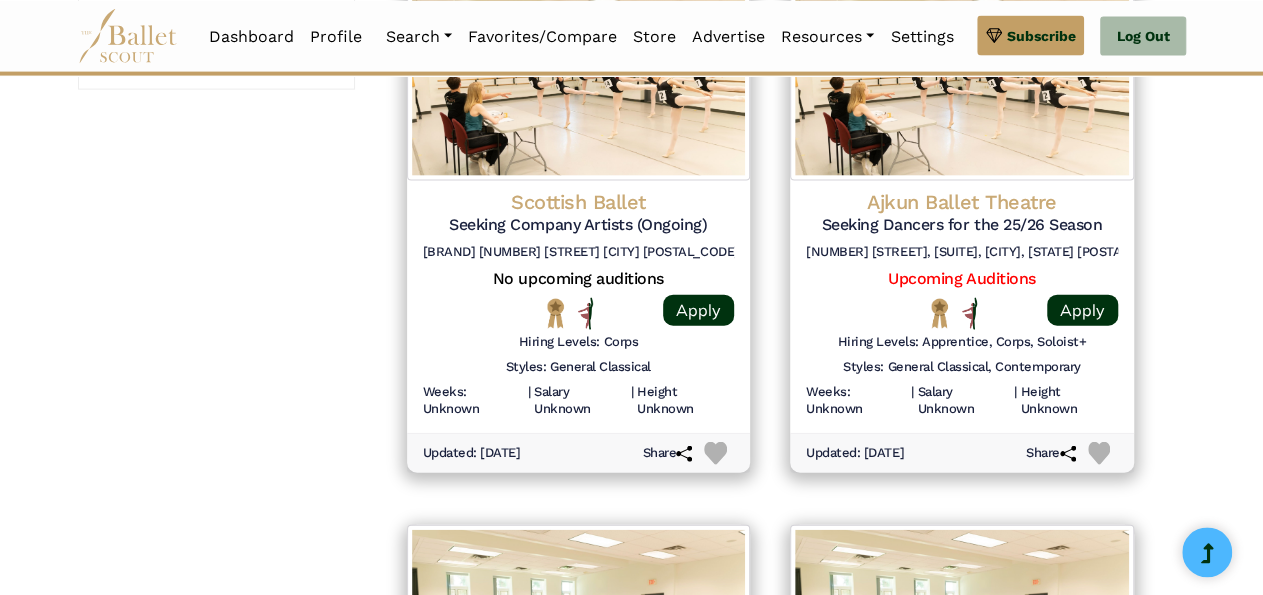 scroll, scrollTop: 2171, scrollLeft: 0, axis: vertical 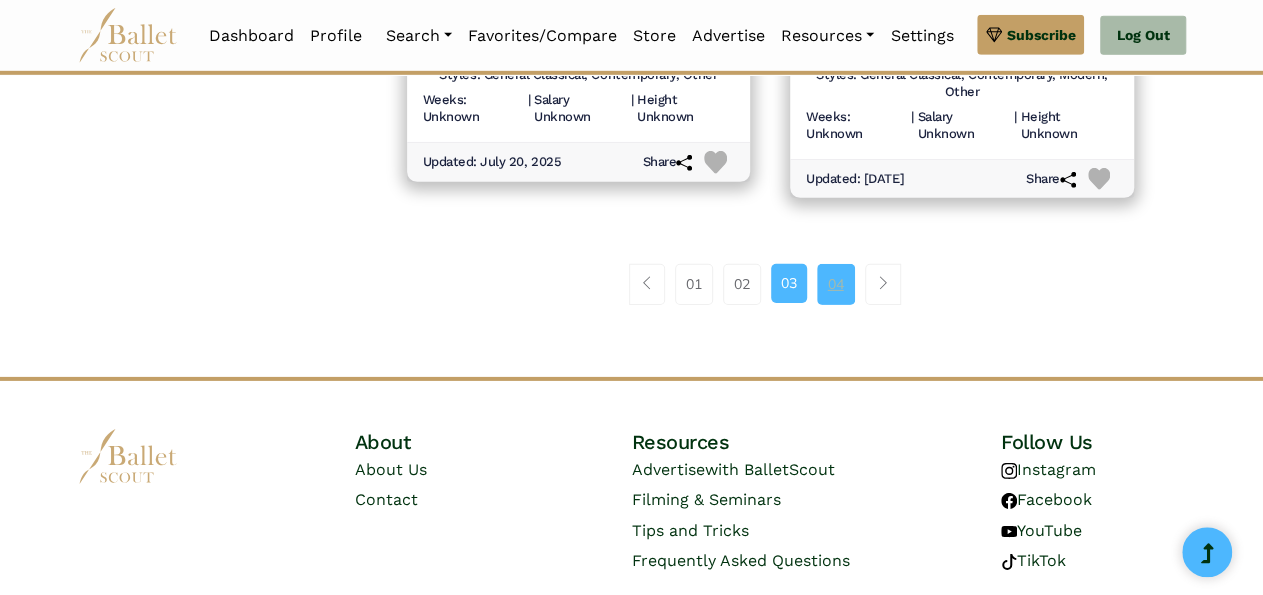 click on "04" at bounding box center (836, 284) 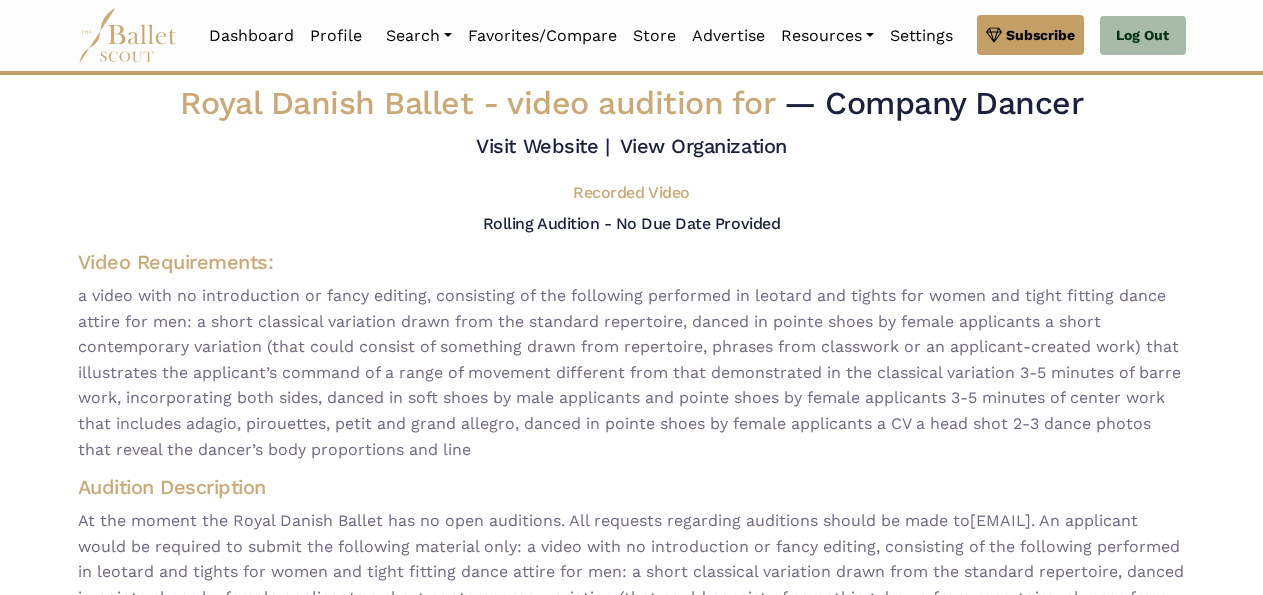 scroll, scrollTop: 0, scrollLeft: 0, axis: both 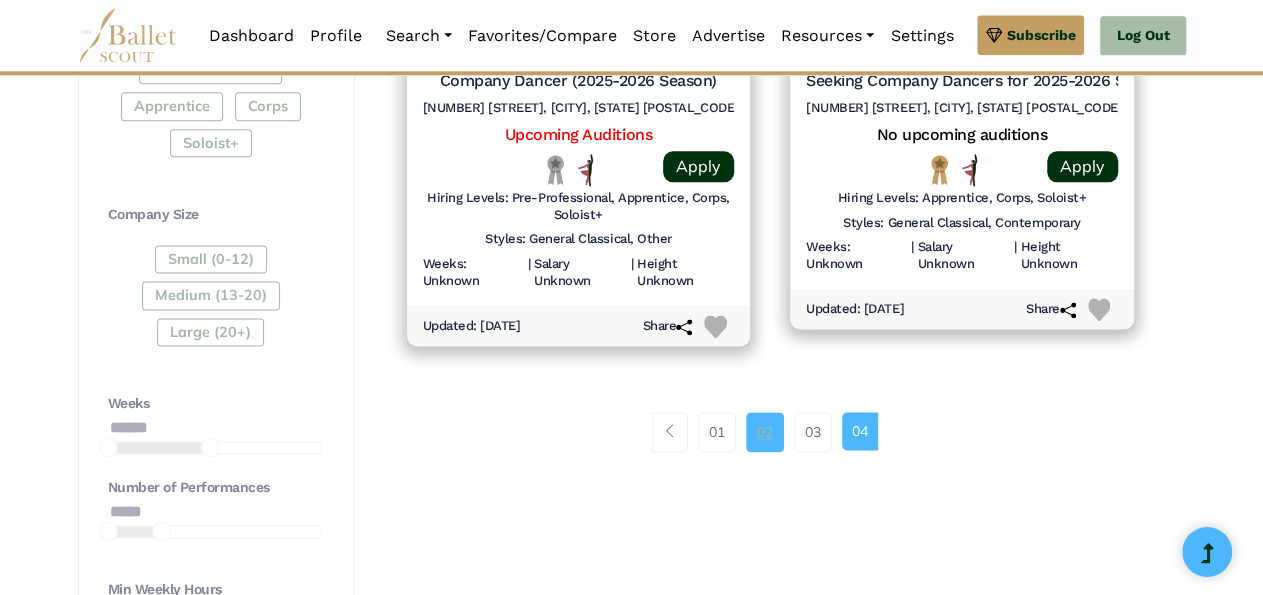 click on "02" at bounding box center [765, 432] 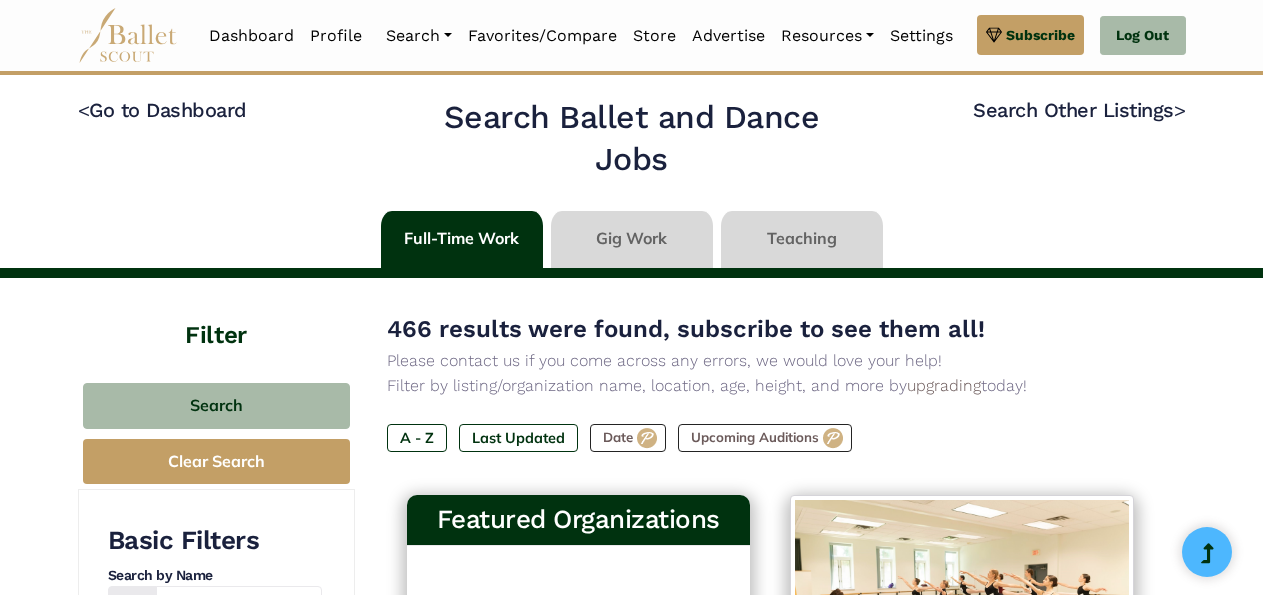 scroll, scrollTop: 0, scrollLeft: 0, axis: both 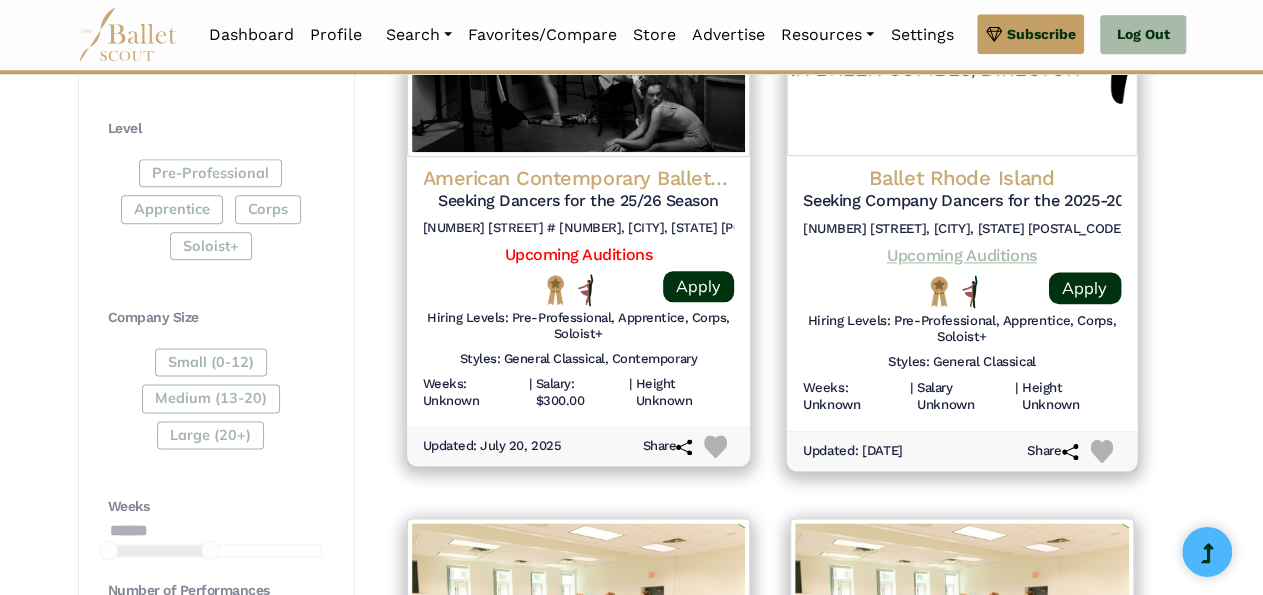 click on "Upcoming Auditions" at bounding box center (962, 255) 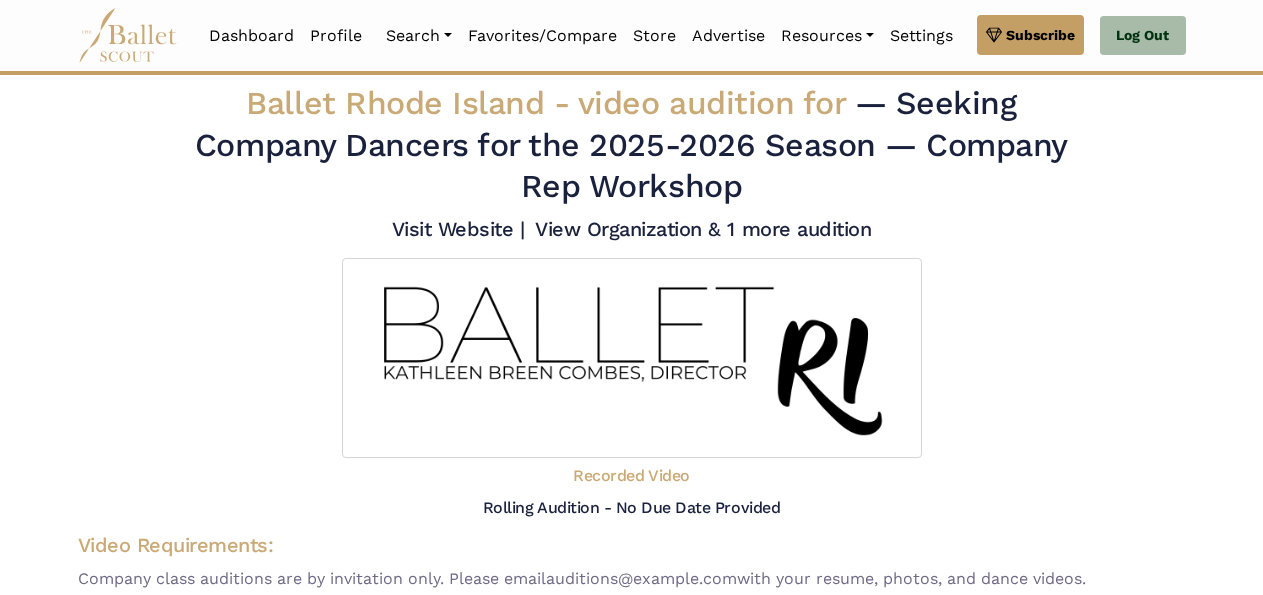 scroll, scrollTop: 0, scrollLeft: 0, axis: both 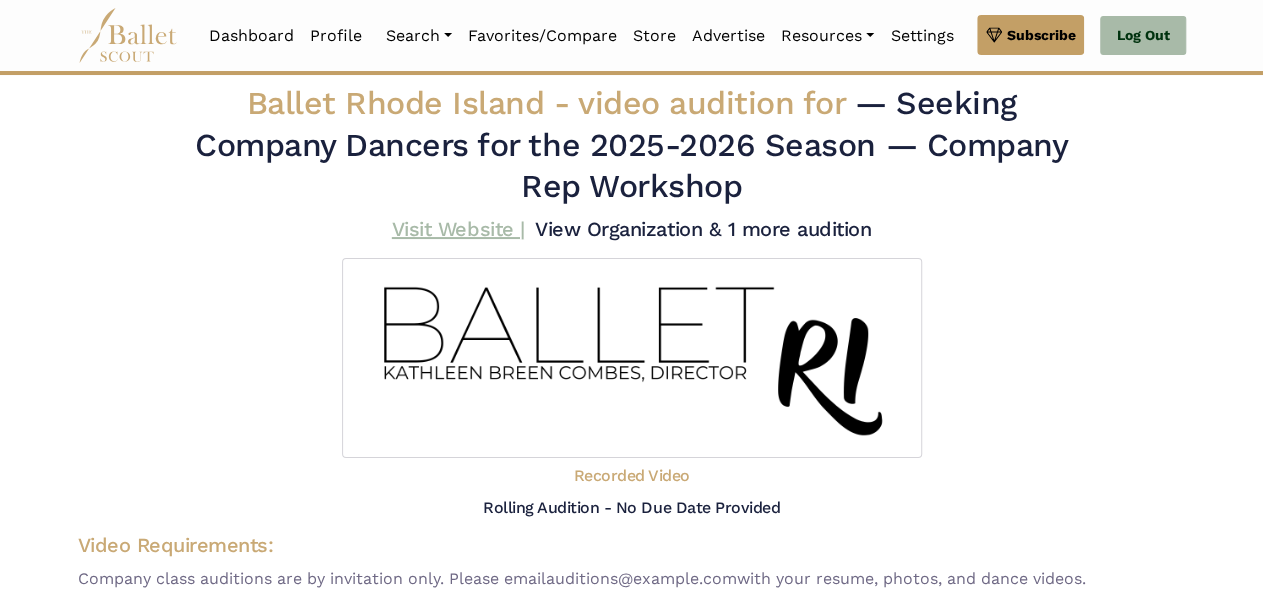 click on "Visit Website |" at bounding box center [458, 229] 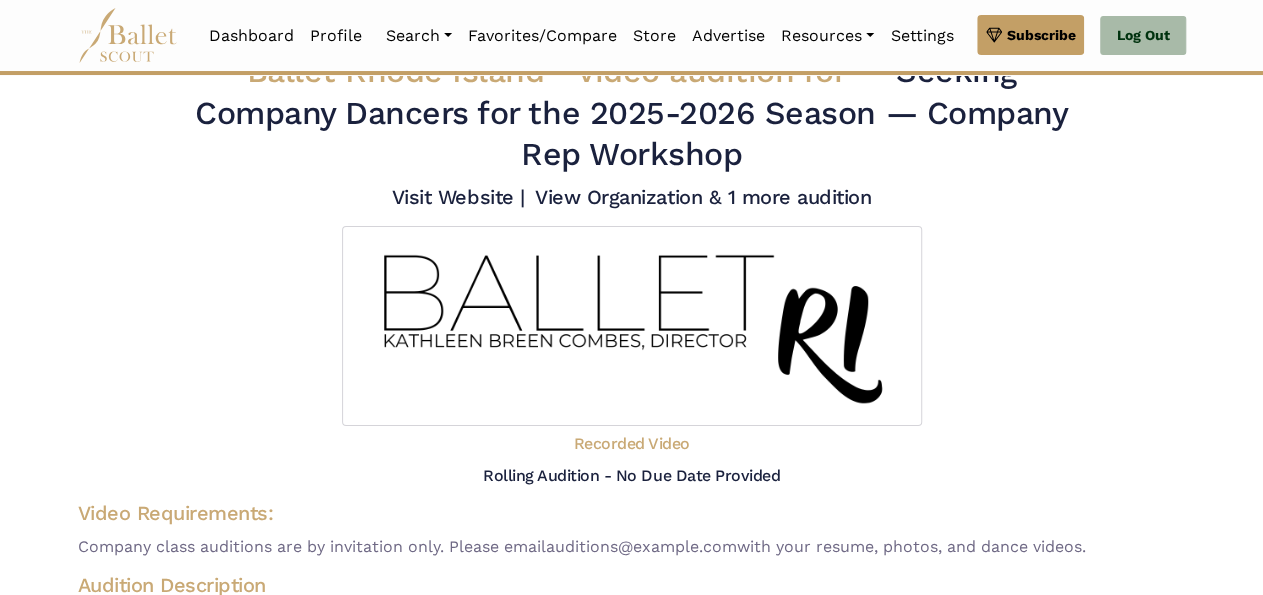 scroll, scrollTop: 0, scrollLeft: 0, axis: both 